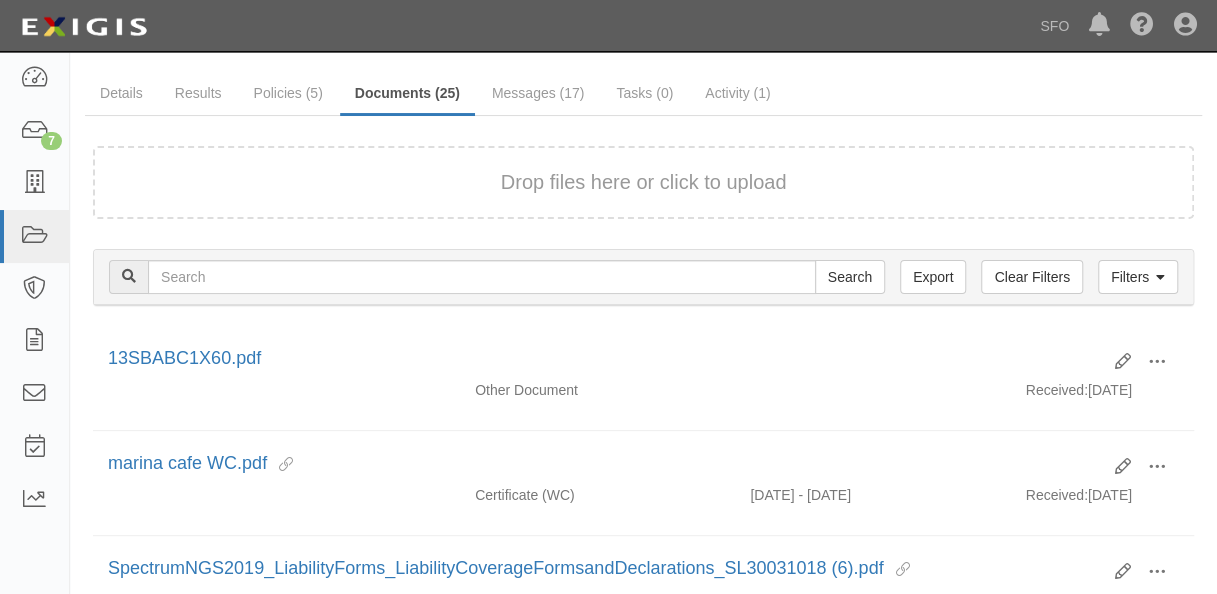 scroll, scrollTop: 0, scrollLeft: 0, axis: both 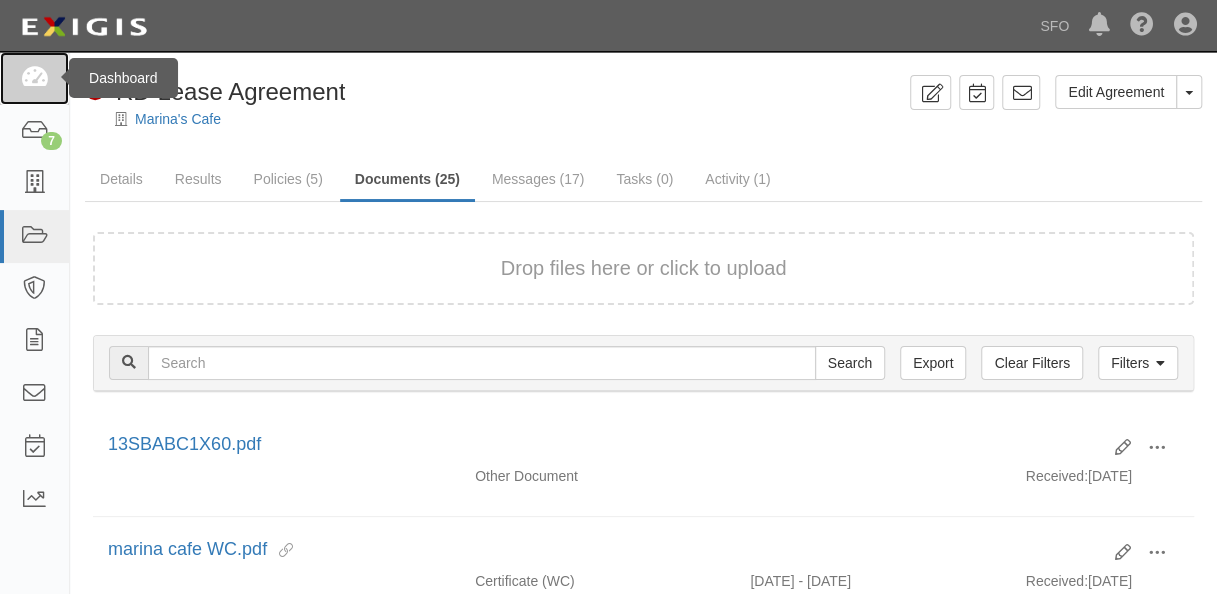 click at bounding box center (34, 78) 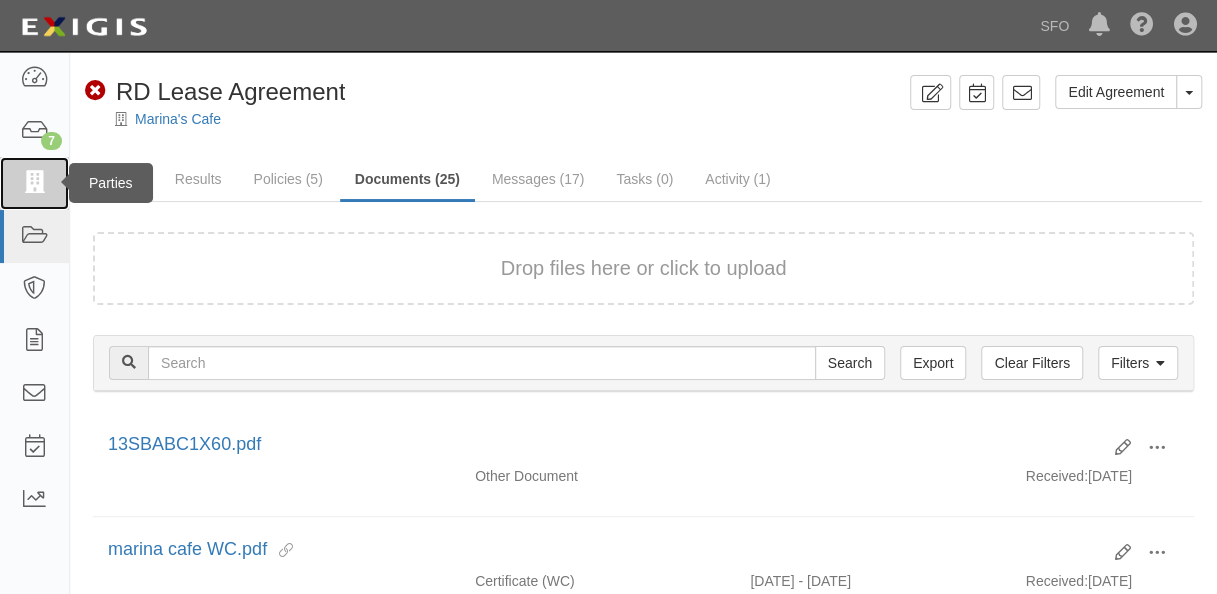 click at bounding box center (34, 183) 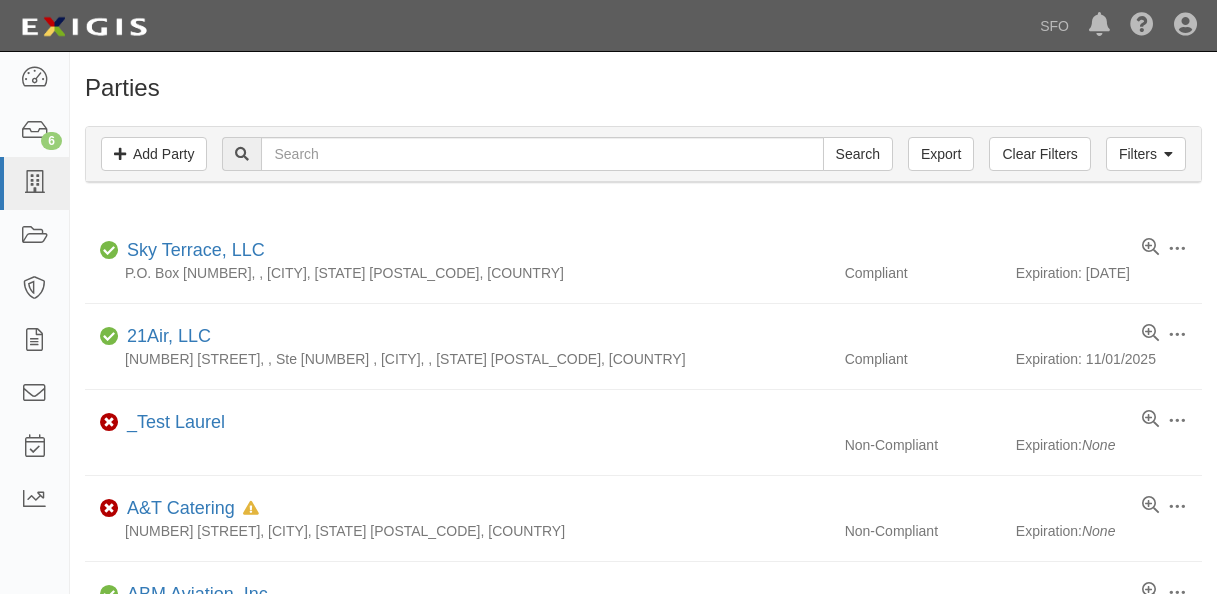 scroll, scrollTop: 0, scrollLeft: 0, axis: both 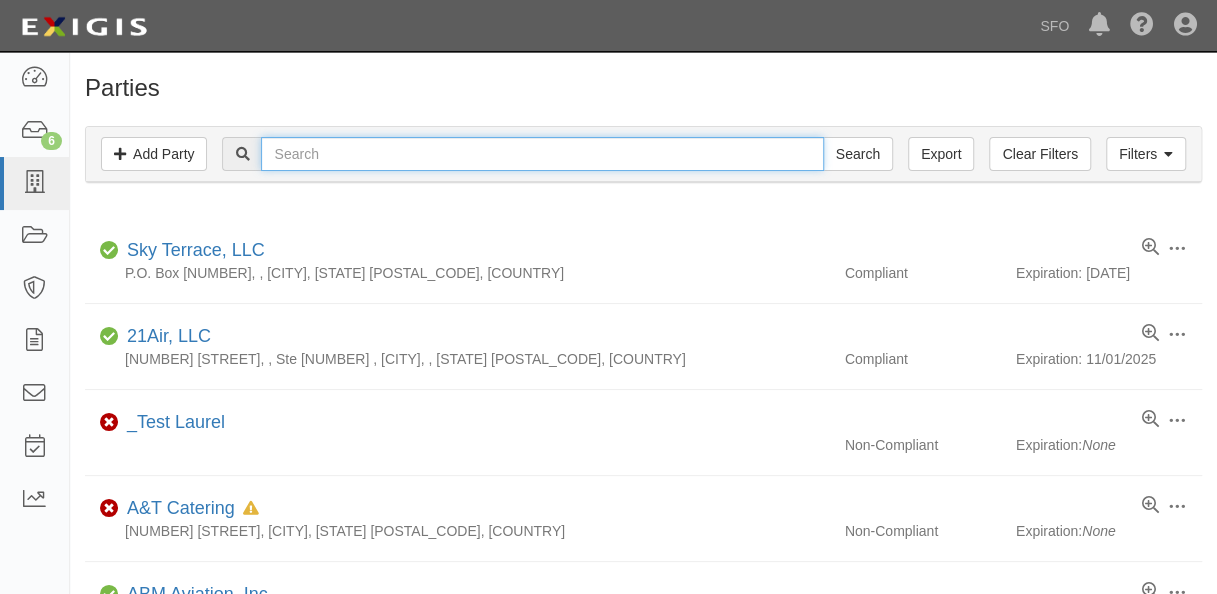 click at bounding box center [542, 154] 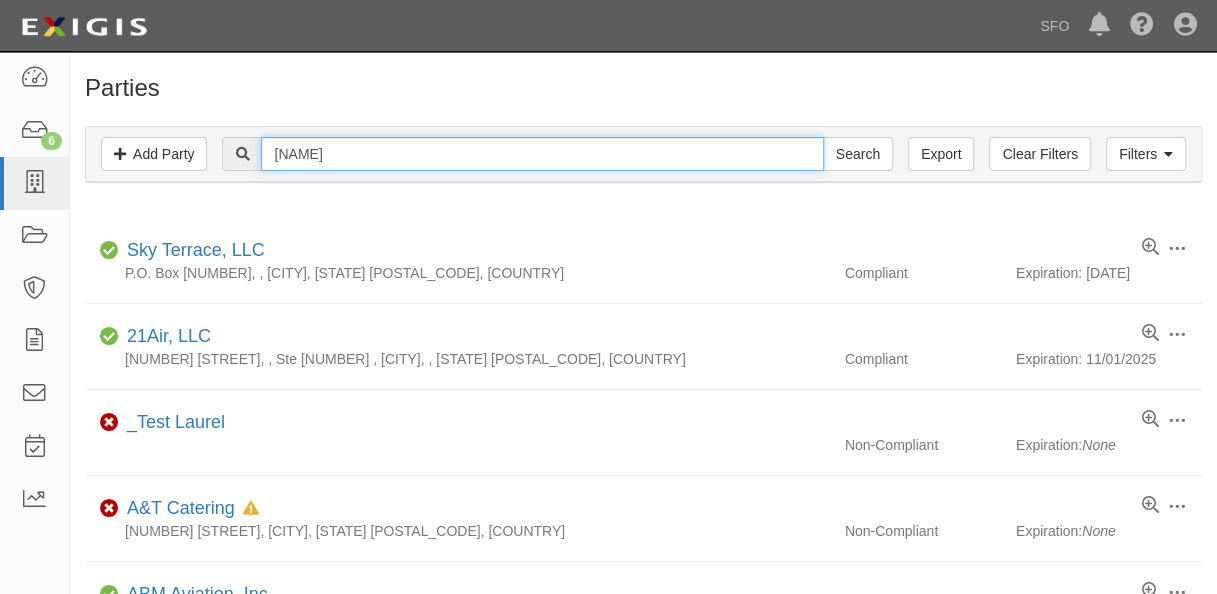 type on "[NAME]" 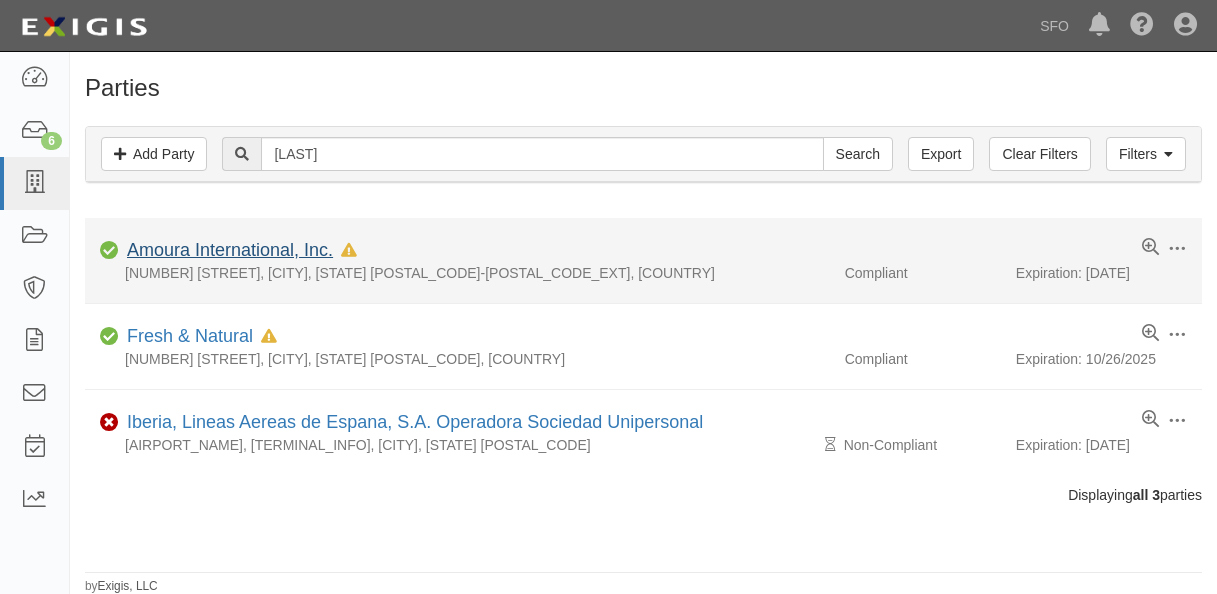 scroll, scrollTop: 0, scrollLeft: 0, axis: both 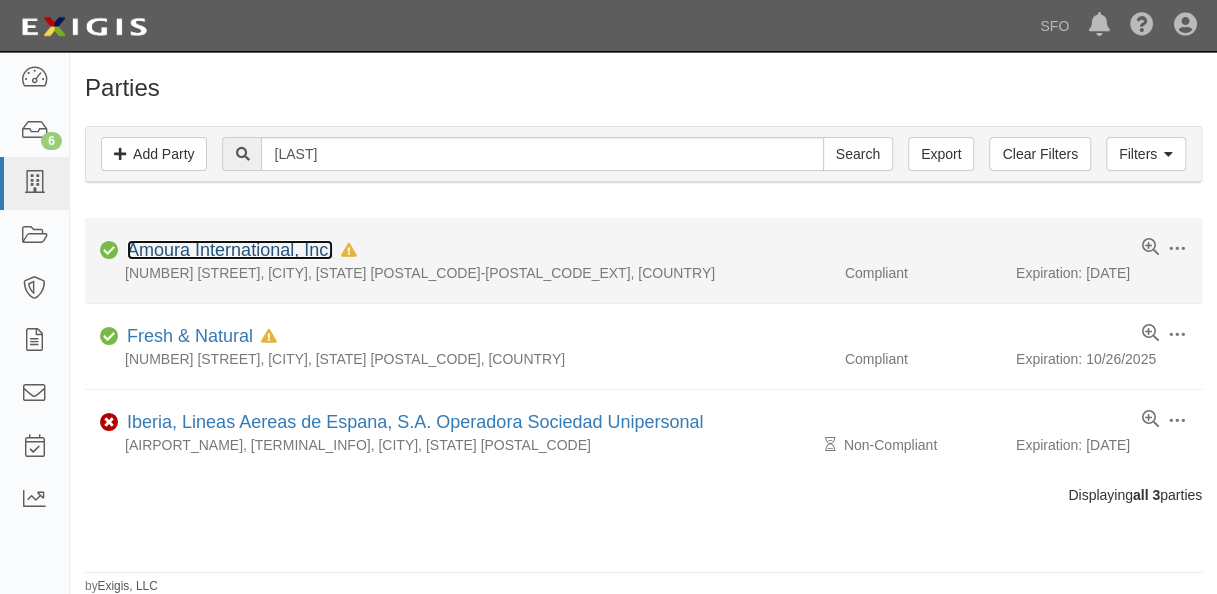 click on "Amoura International, Inc." at bounding box center [230, 250] 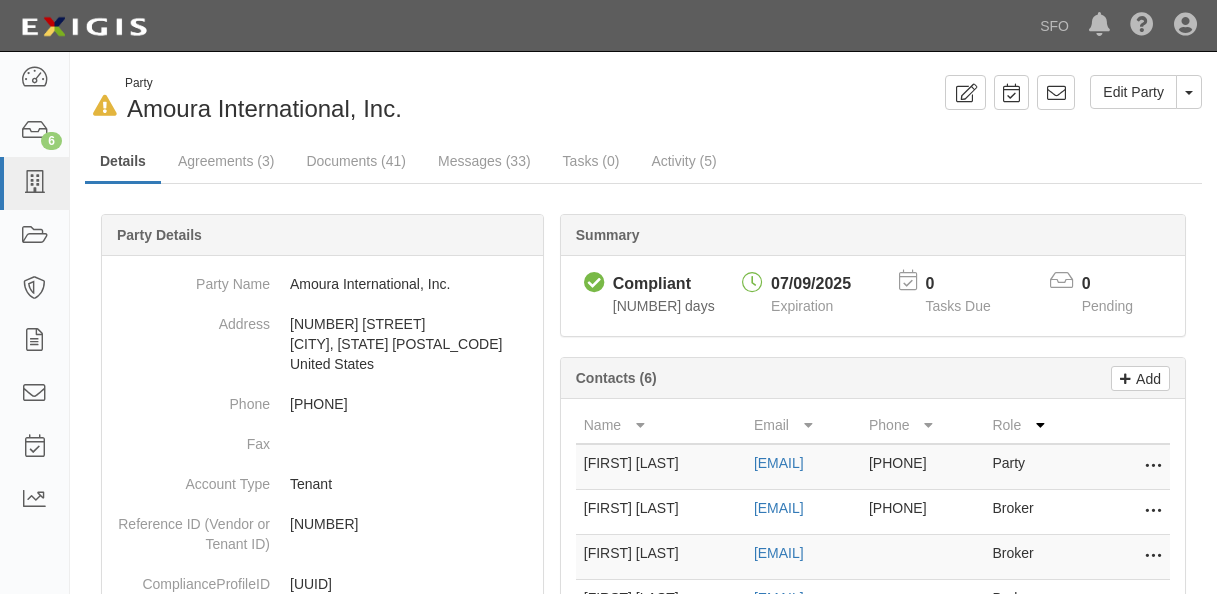 scroll, scrollTop: 0, scrollLeft: 0, axis: both 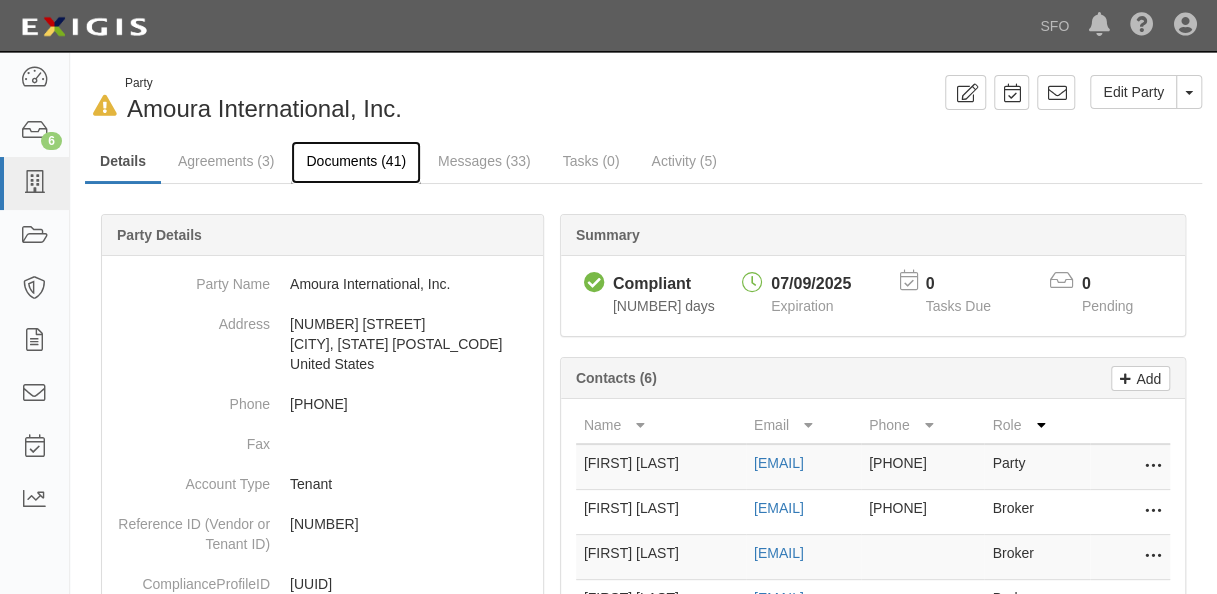 click on "Documents (41)" at bounding box center [356, 162] 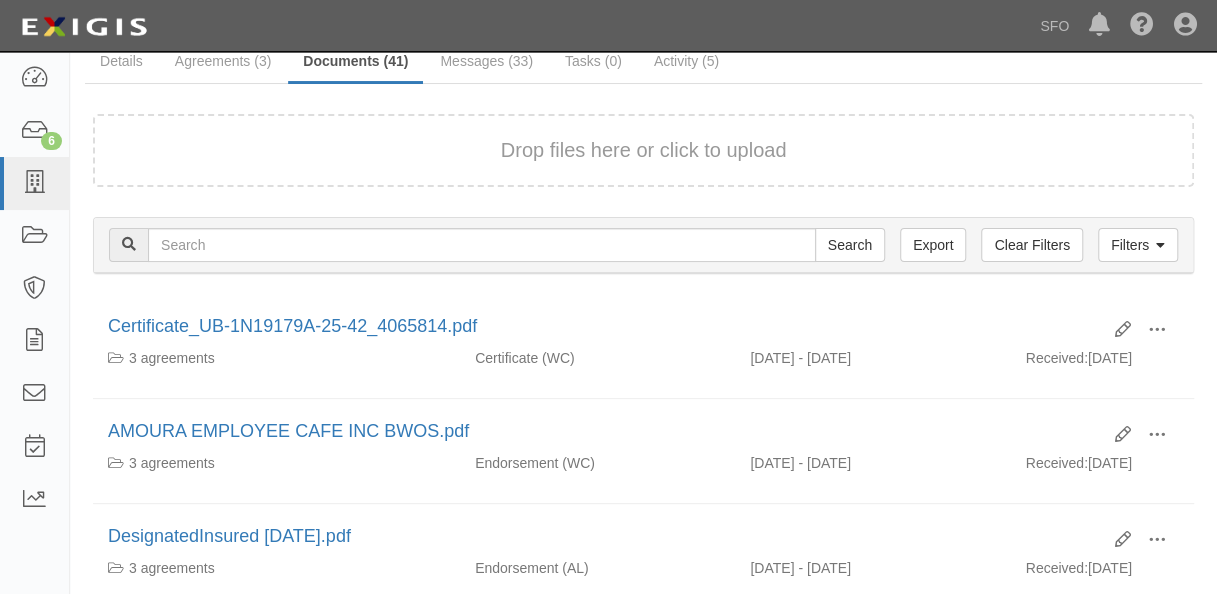 scroll, scrollTop: 0, scrollLeft: 0, axis: both 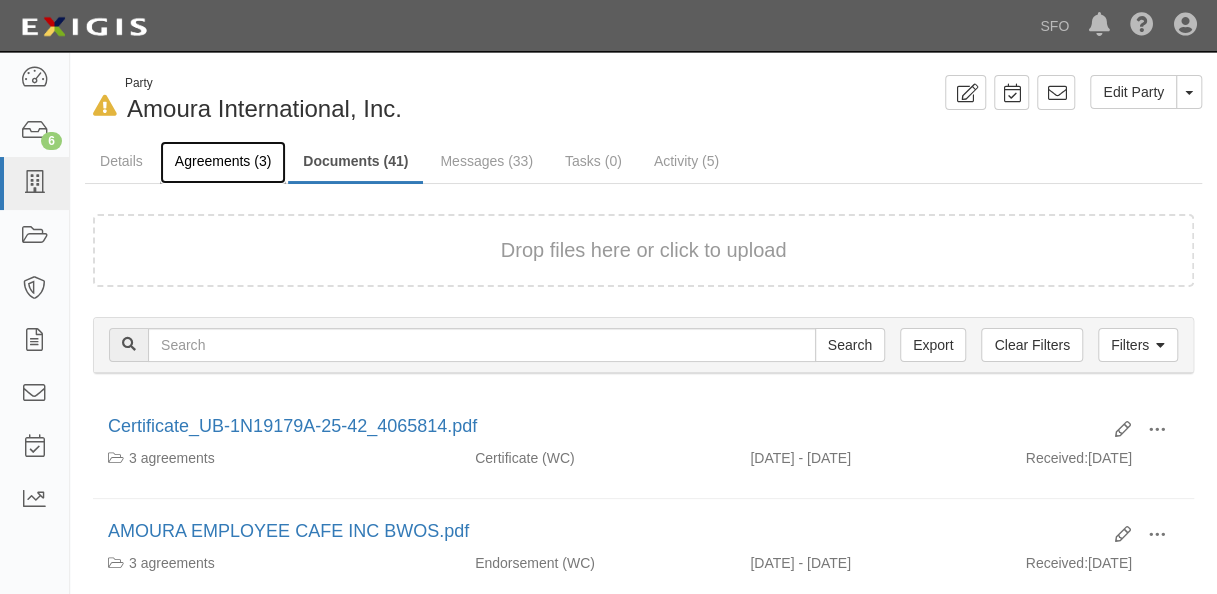 click on "Agreements (3)" at bounding box center (223, 162) 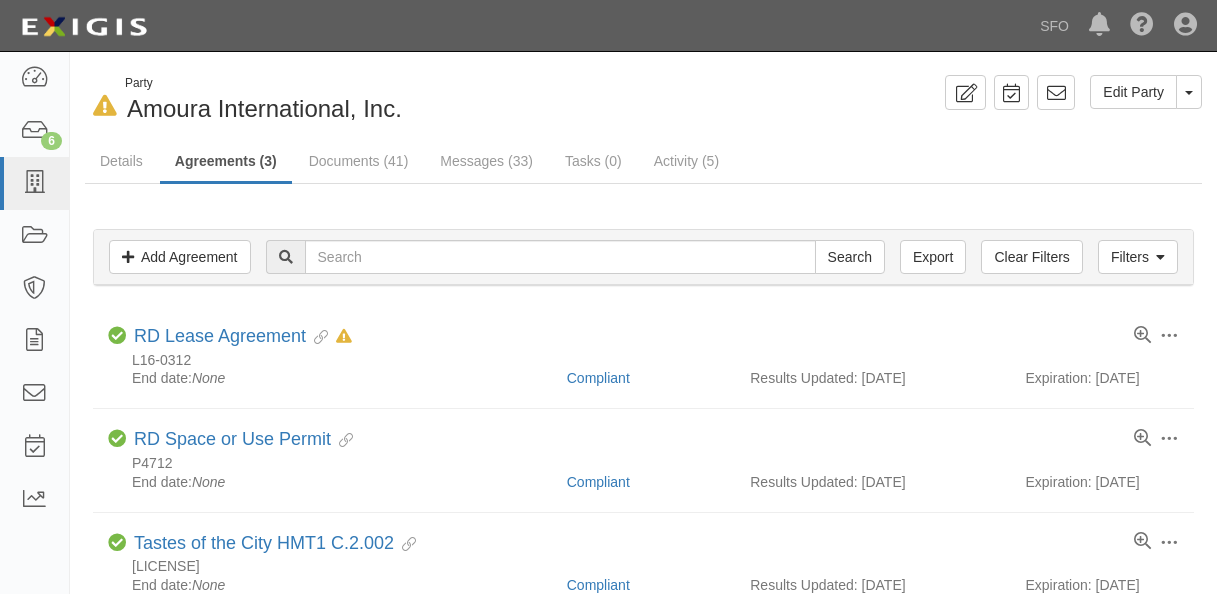 scroll, scrollTop: 0, scrollLeft: 0, axis: both 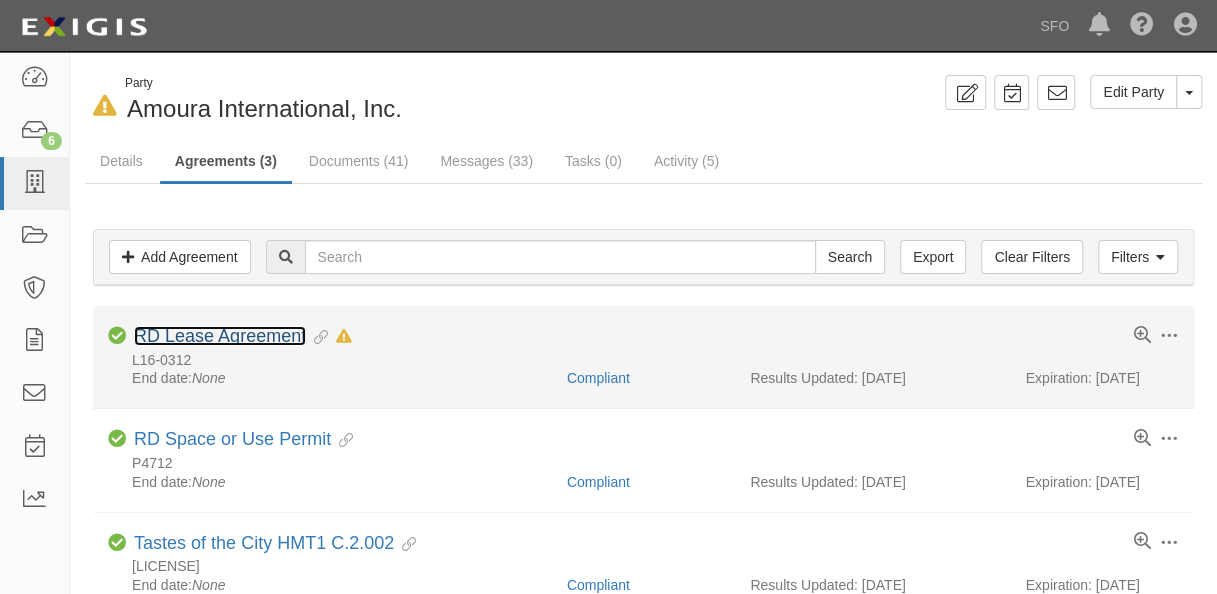 click on "RD Lease Agreement" at bounding box center [220, 336] 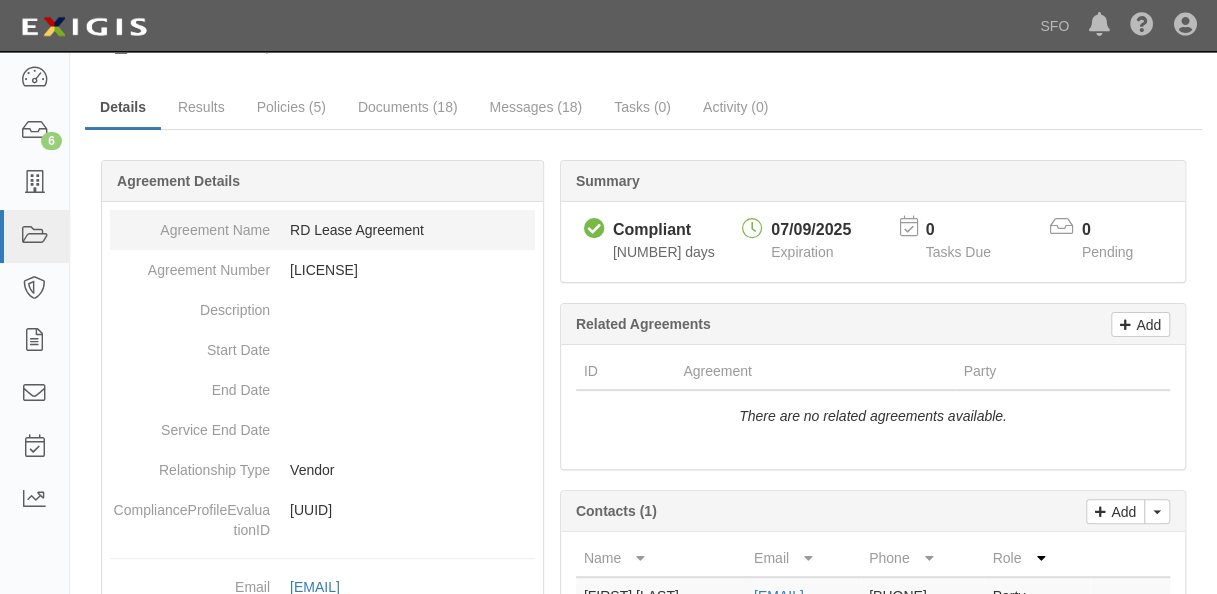 scroll, scrollTop: 100, scrollLeft: 0, axis: vertical 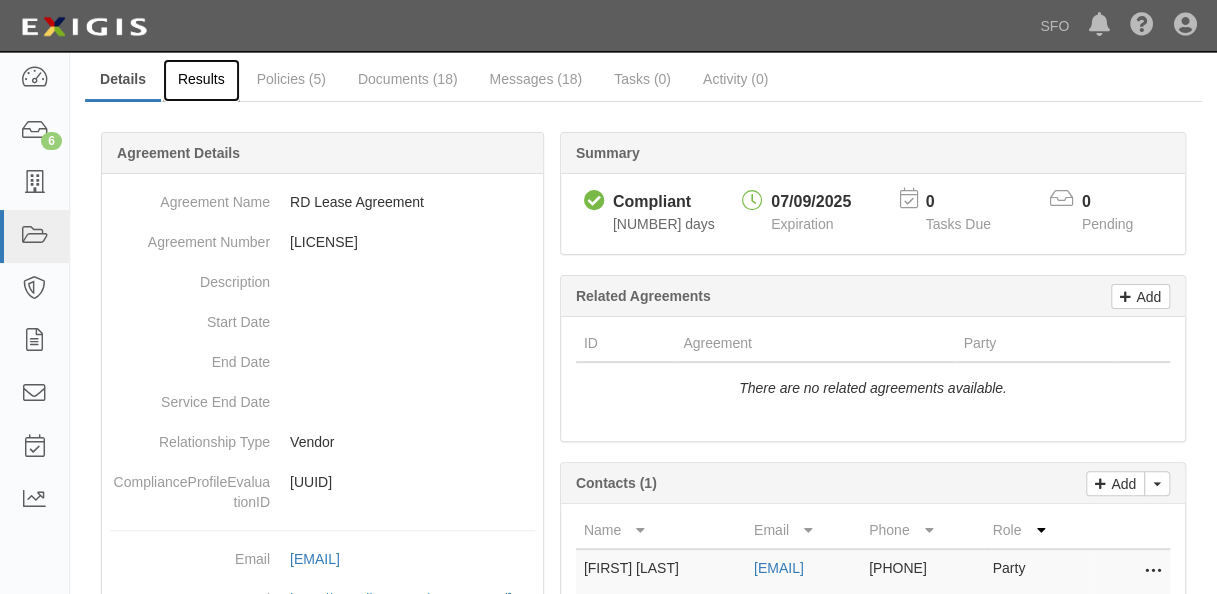 click on "Results" at bounding box center [201, 80] 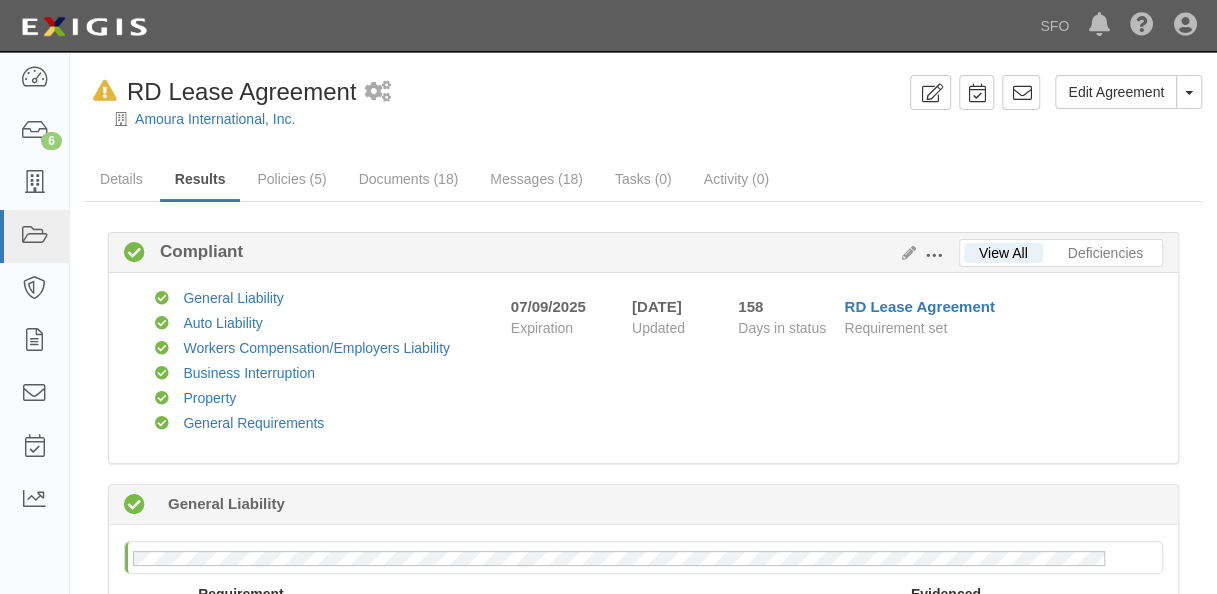 scroll, scrollTop: 400, scrollLeft: 0, axis: vertical 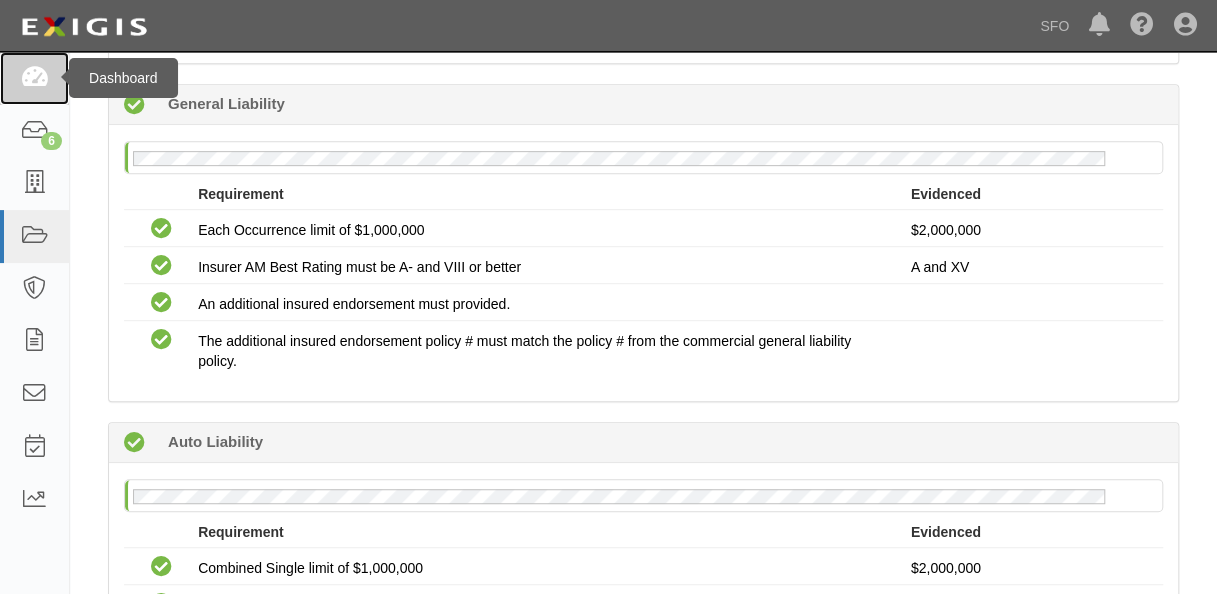 click at bounding box center [34, 78] 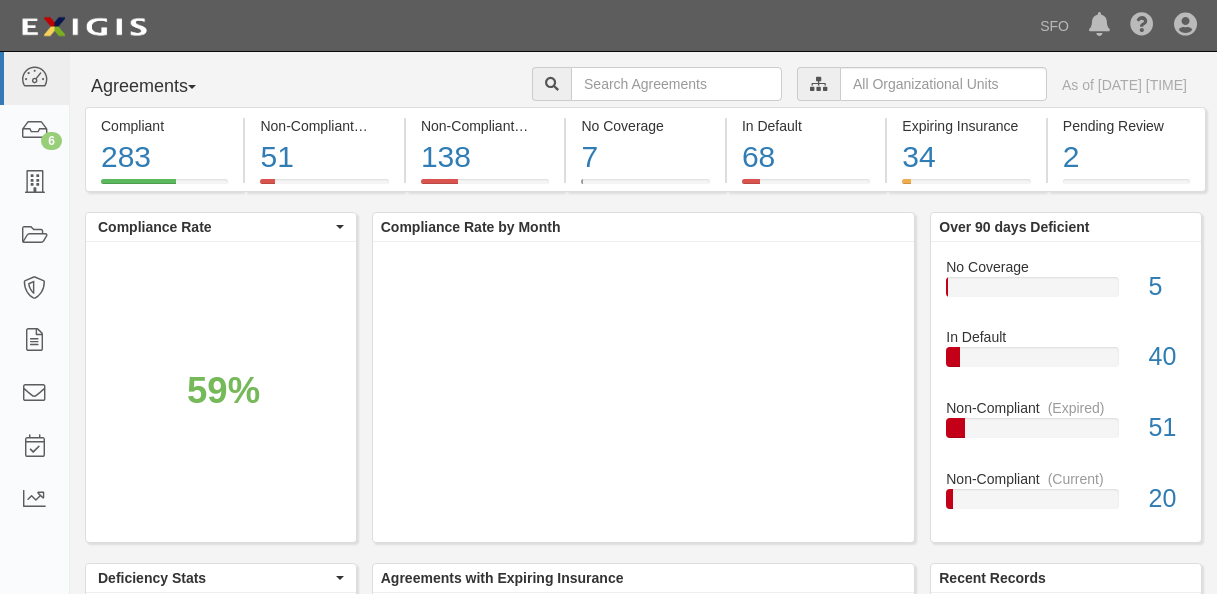 scroll, scrollTop: 0, scrollLeft: 0, axis: both 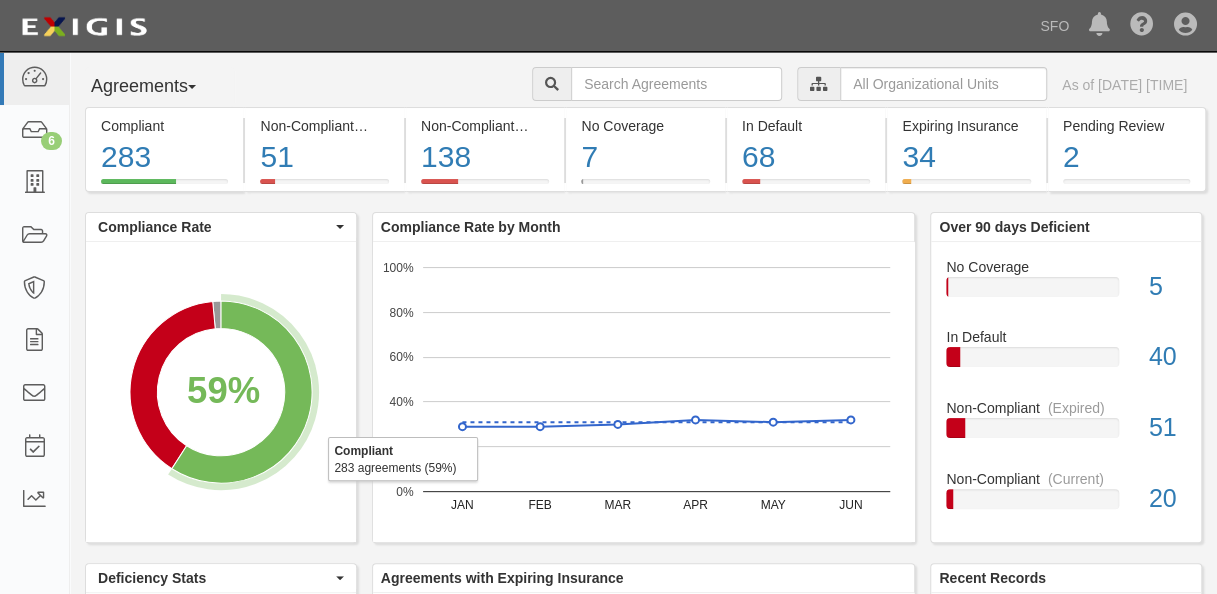 click on "Agreements" at bounding box center (160, 87) 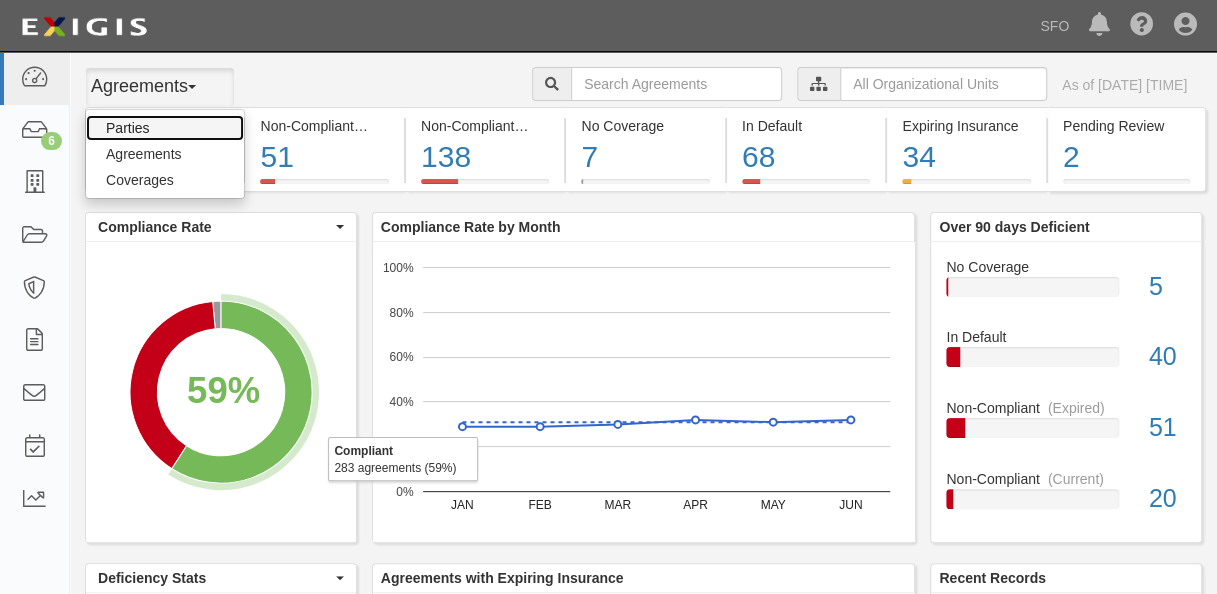 click on "Parties" at bounding box center [165, 128] 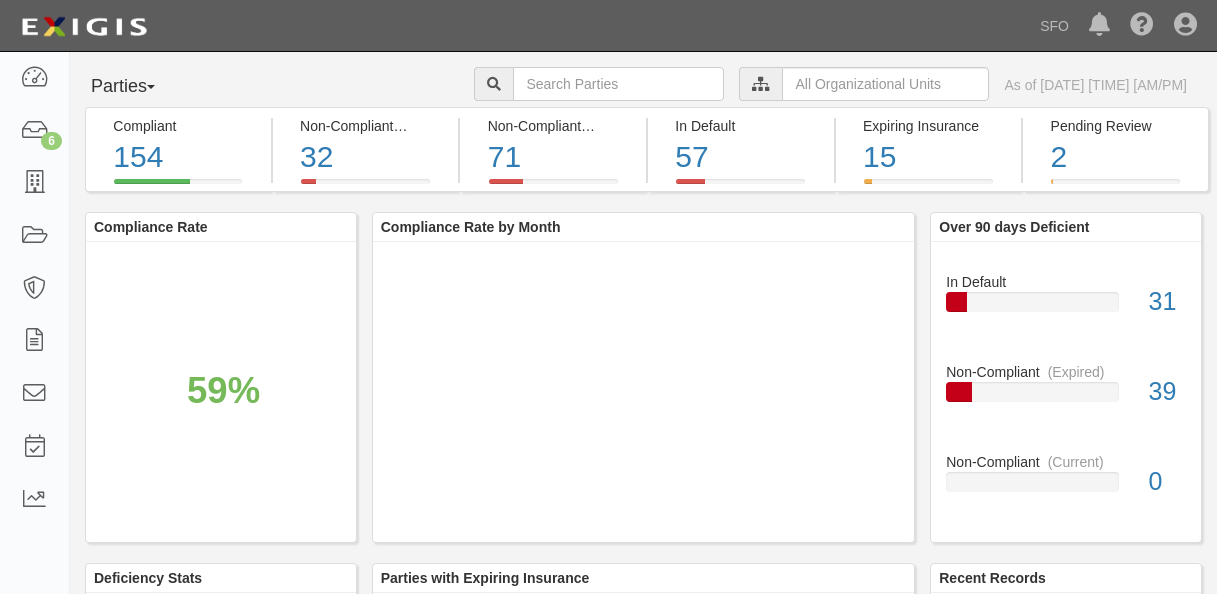 scroll, scrollTop: 0, scrollLeft: 0, axis: both 